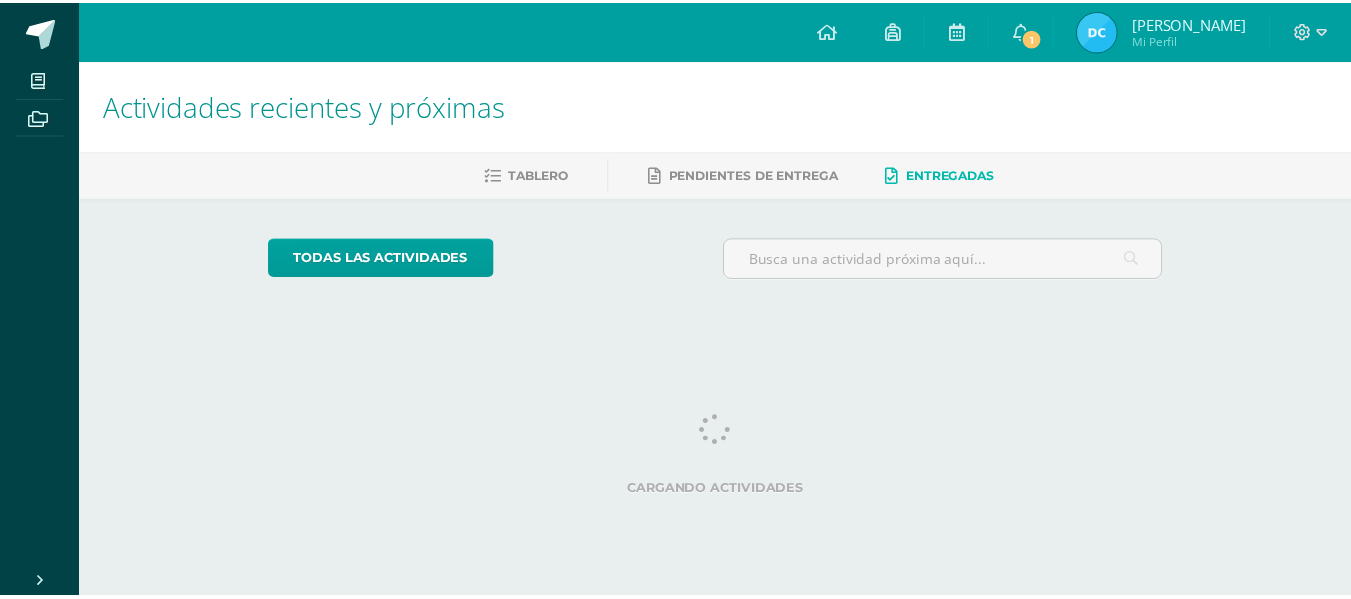 scroll, scrollTop: 0, scrollLeft: 0, axis: both 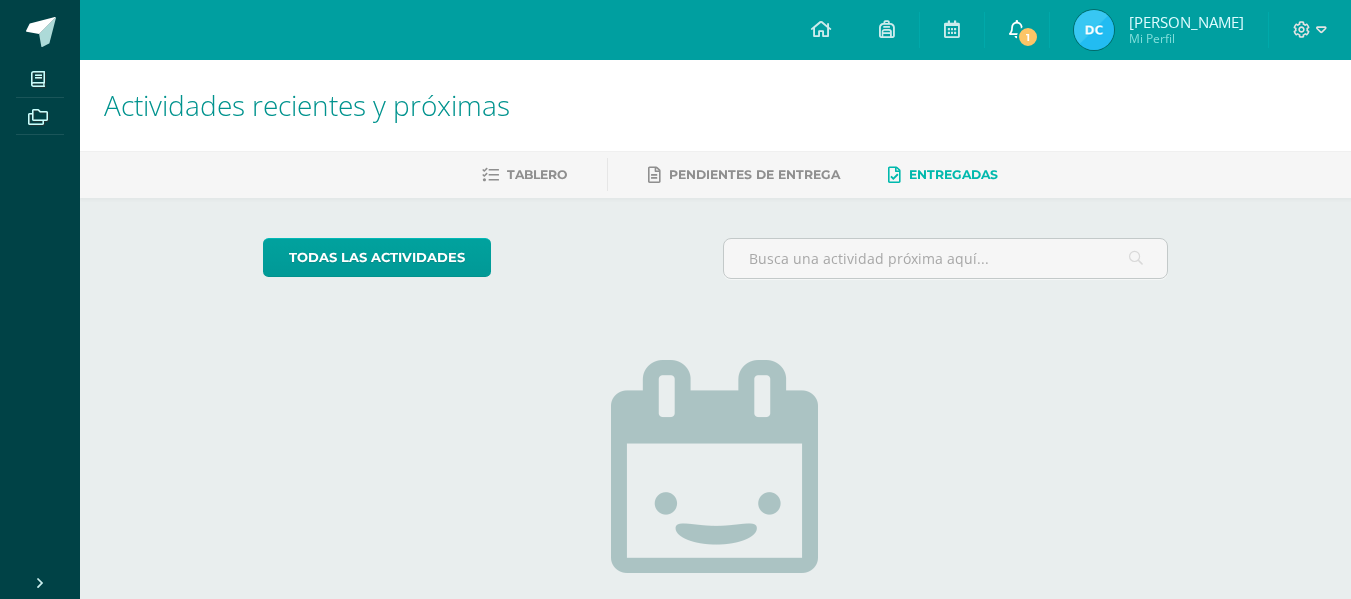 click on "1" at bounding box center (1028, 37) 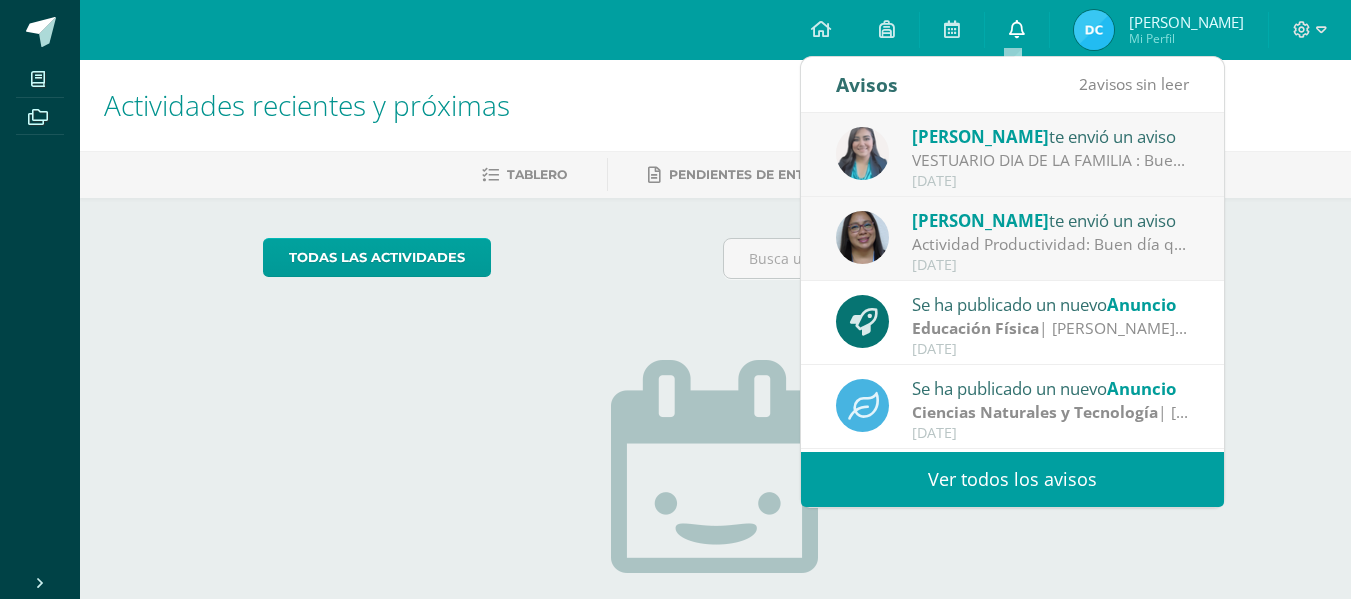 click at bounding box center [1017, 29] 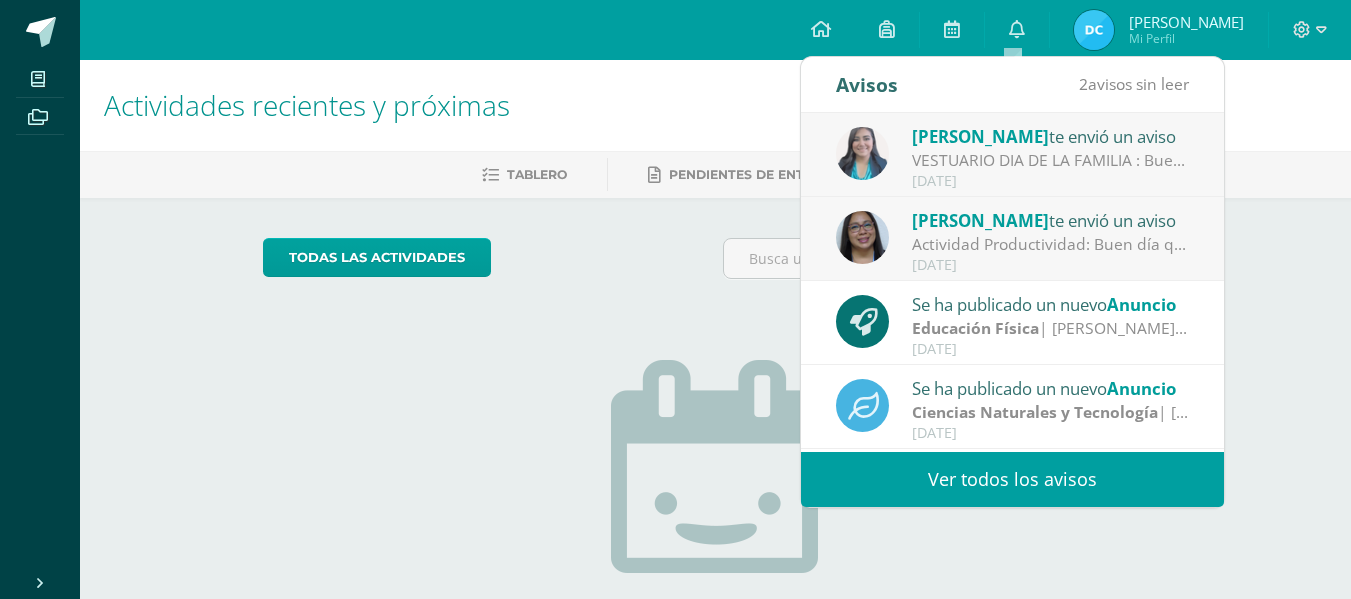click on "VESTUARIO DIA DE LA FAMILIA :
Buenos días queridos padres de familia
[PERSON_NAME] se encuentren bien, envío información acerca del vestuario de los estudiantes para nuestro acto por el [DATE]. Cualquier duda estoy a la ordenn.
Bendiciones" at bounding box center [1051, 160] 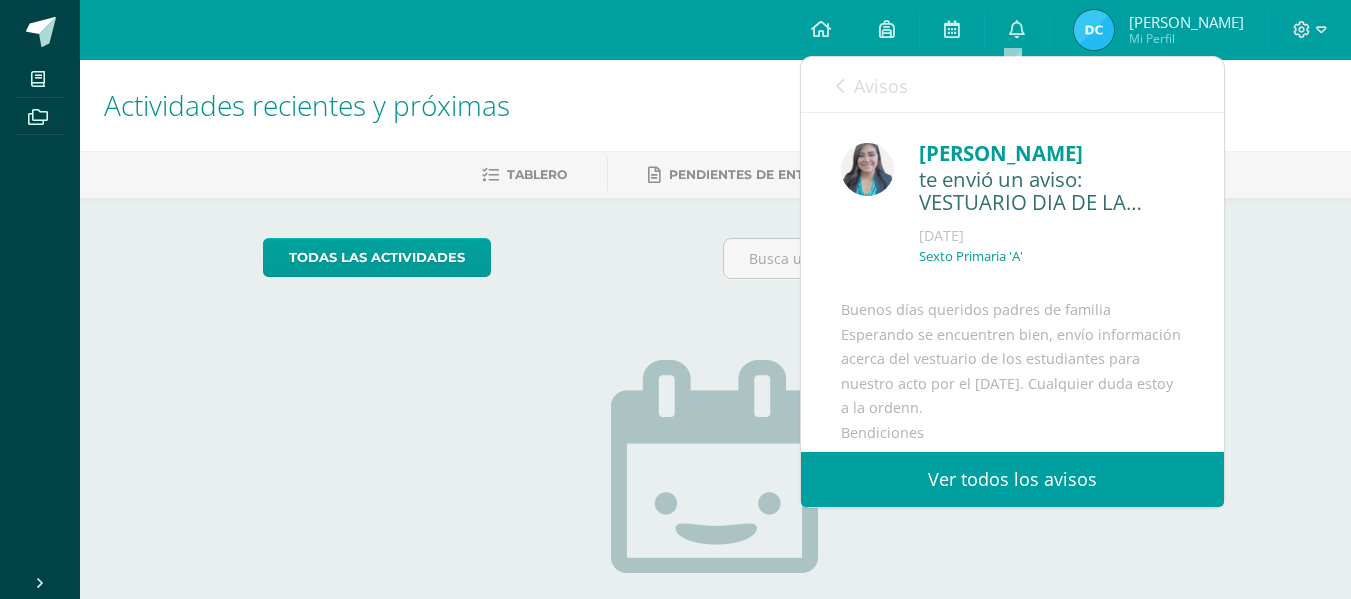 click on "Ver todos los avisos" at bounding box center (1012, 479) 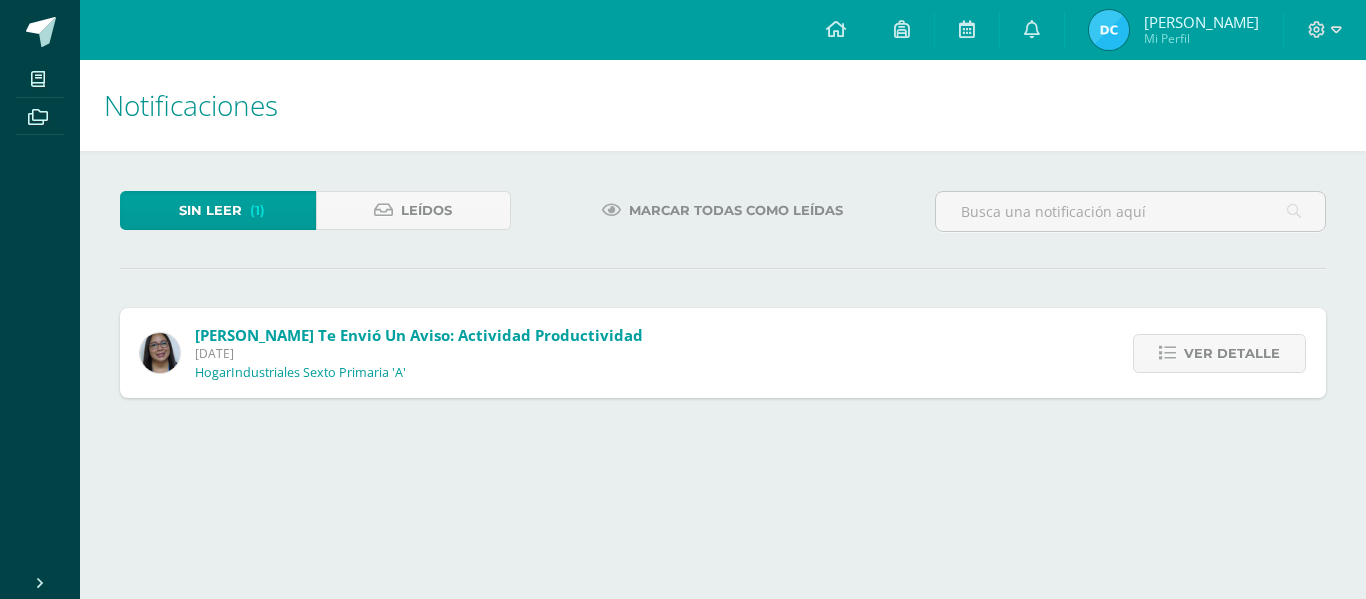 scroll, scrollTop: 0, scrollLeft: 0, axis: both 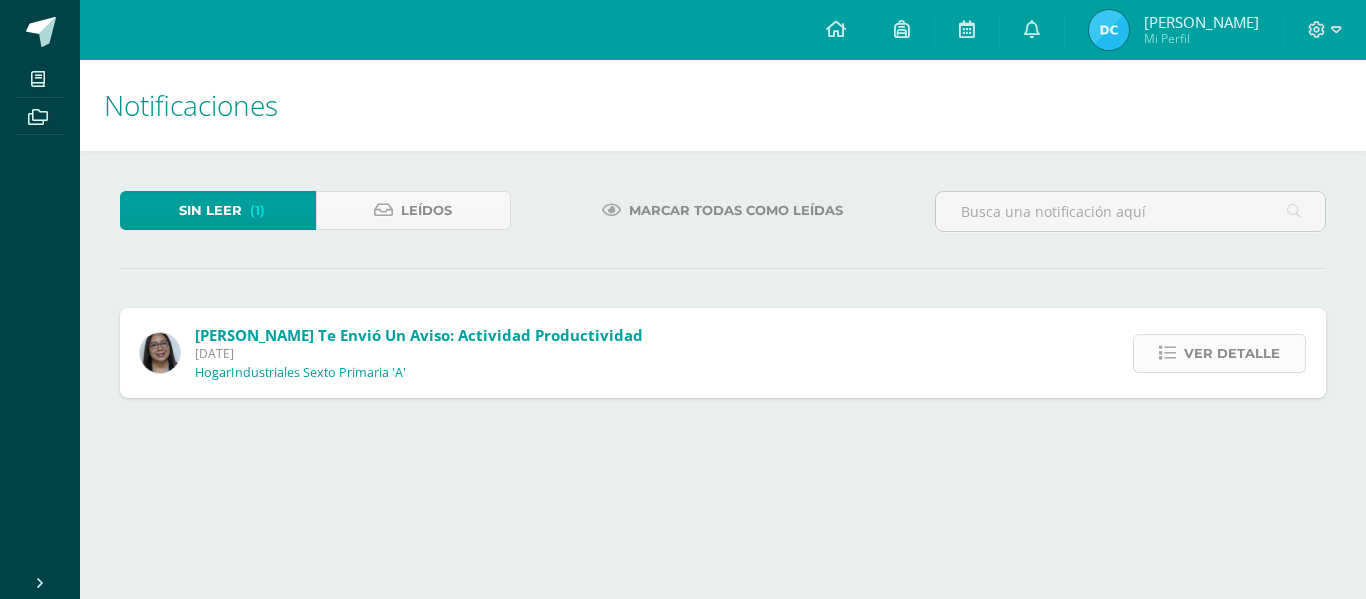 click on "Ver detalle" at bounding box center [1232, 353] 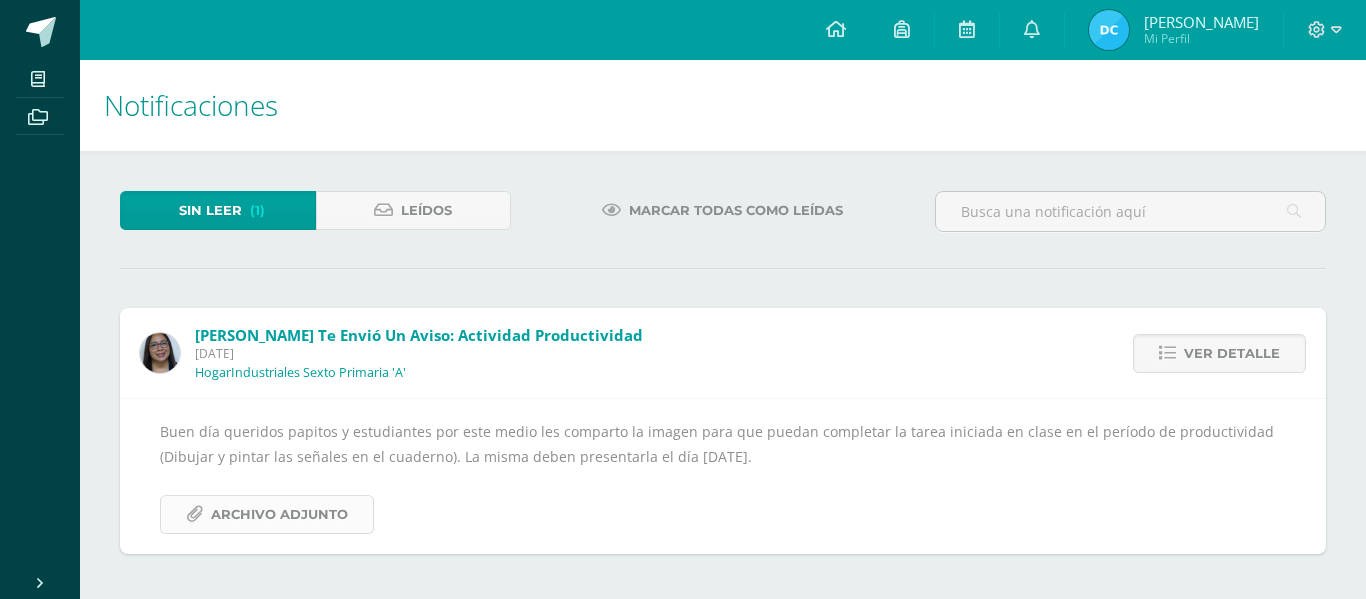 click on "Archivo Adjunto" at bounding box center (279, 514) 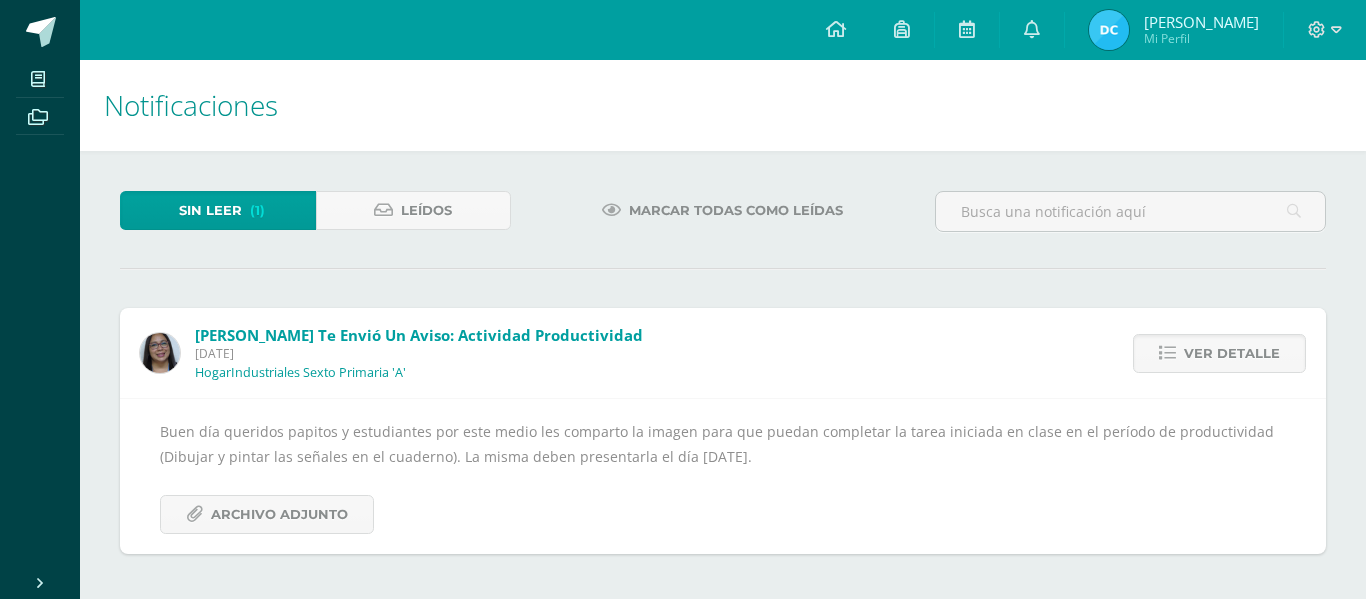 click on "Sin leer (1)" at bounding box center [218, 210] 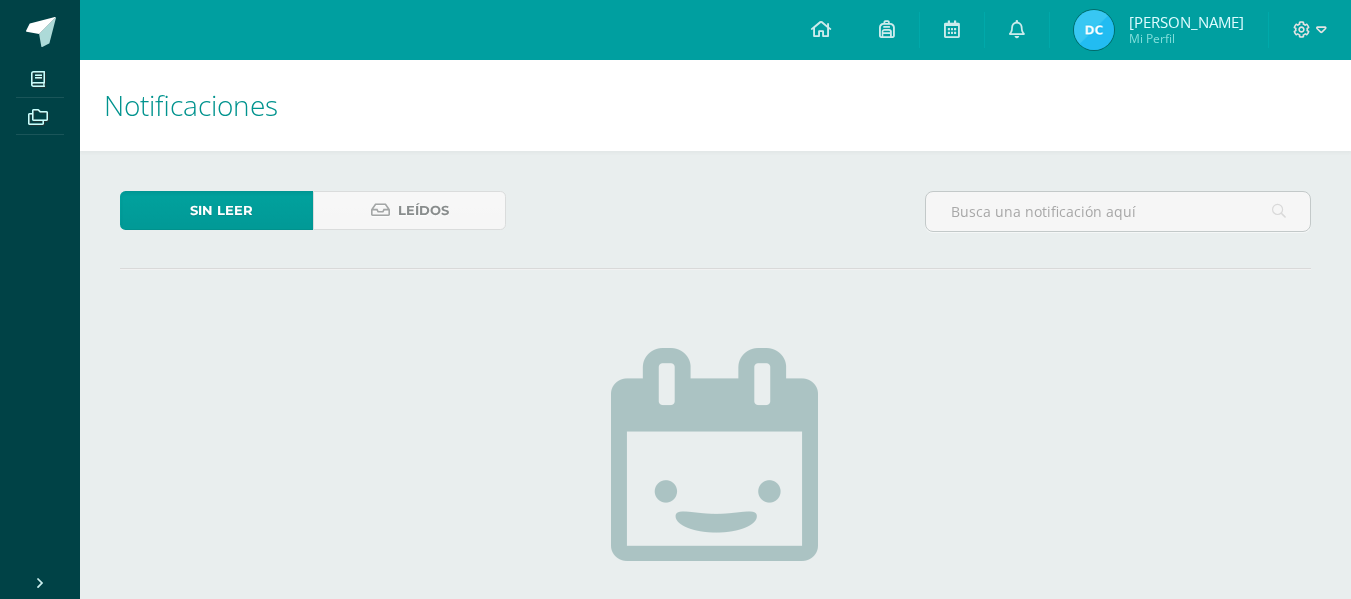 scroll, scrollTop: 0, scrollLeft: 0, axis: both 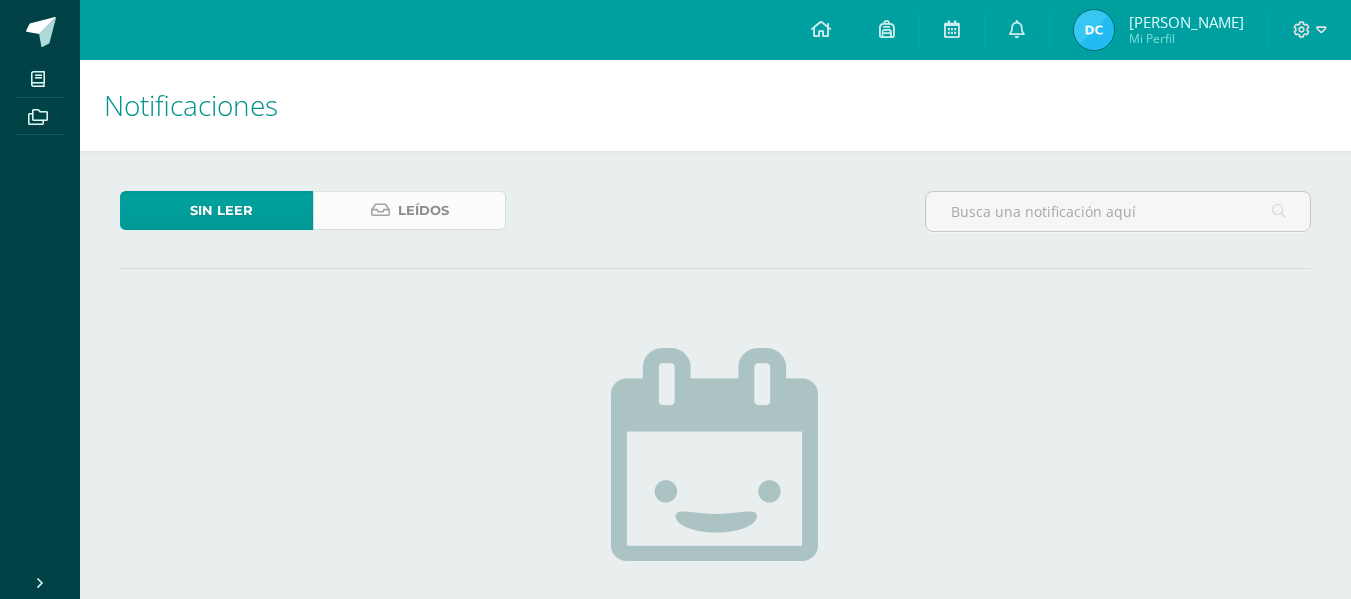click on "Leídos" at bounding box center [423, 210] 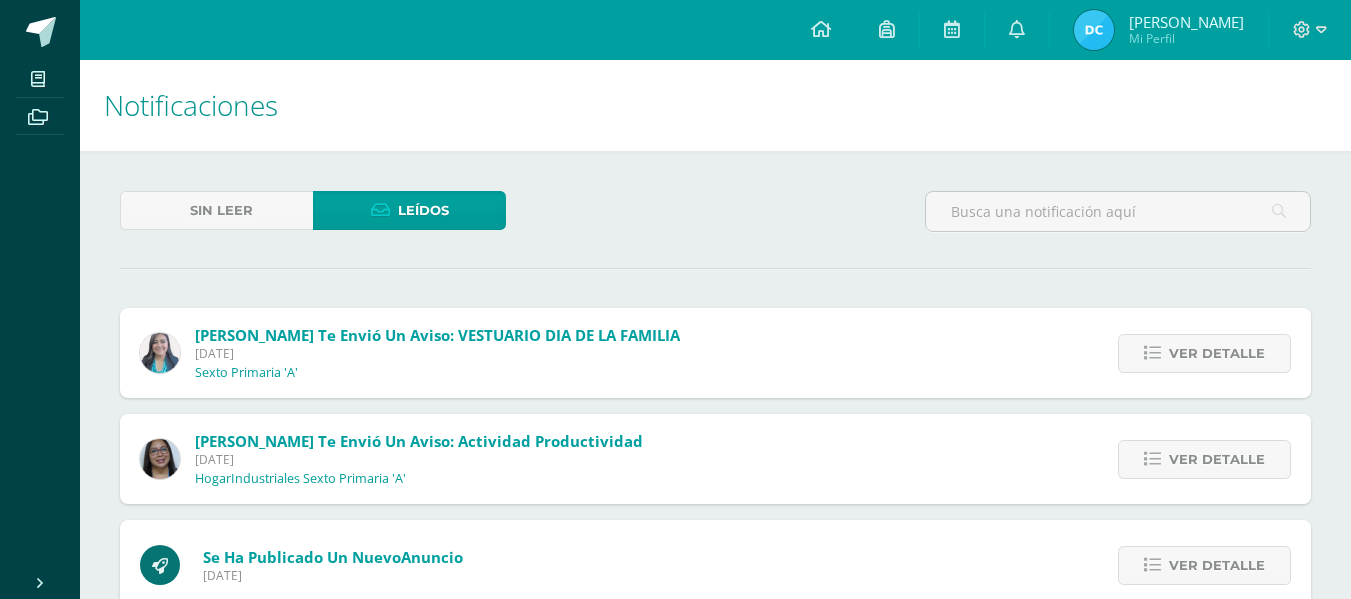 scroll, scrollTop: 0, scrollLeft: 0, axis: both 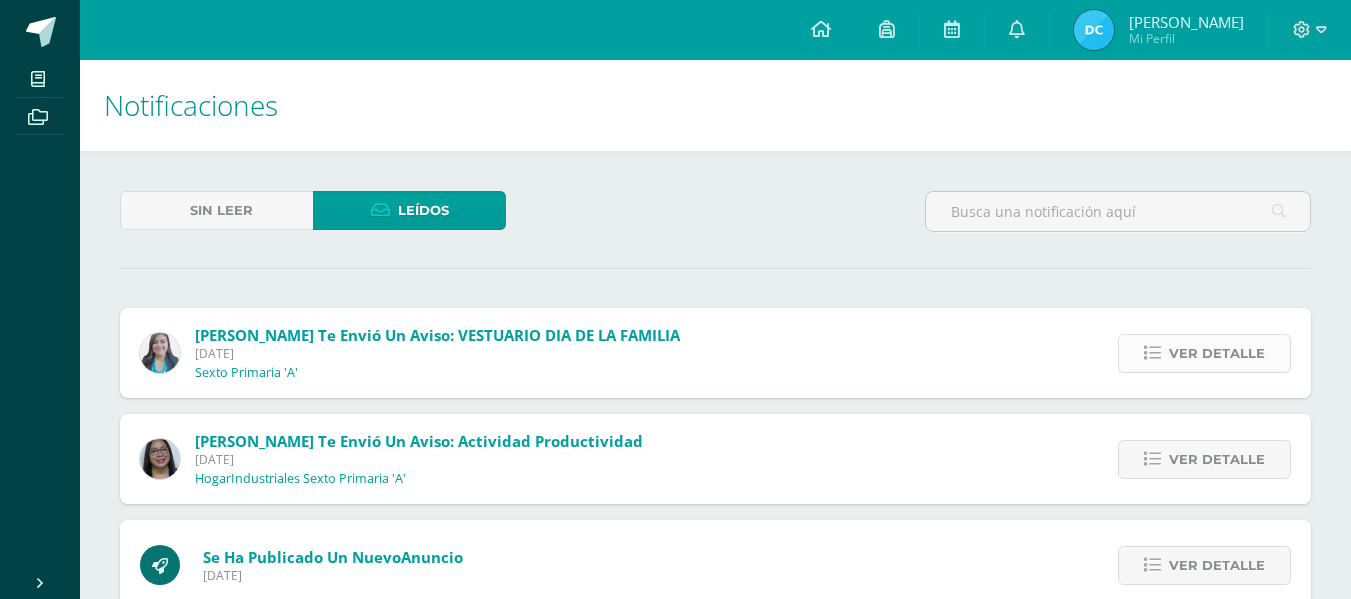 click on "Ver detalle" at bounding box center (1217, 353) 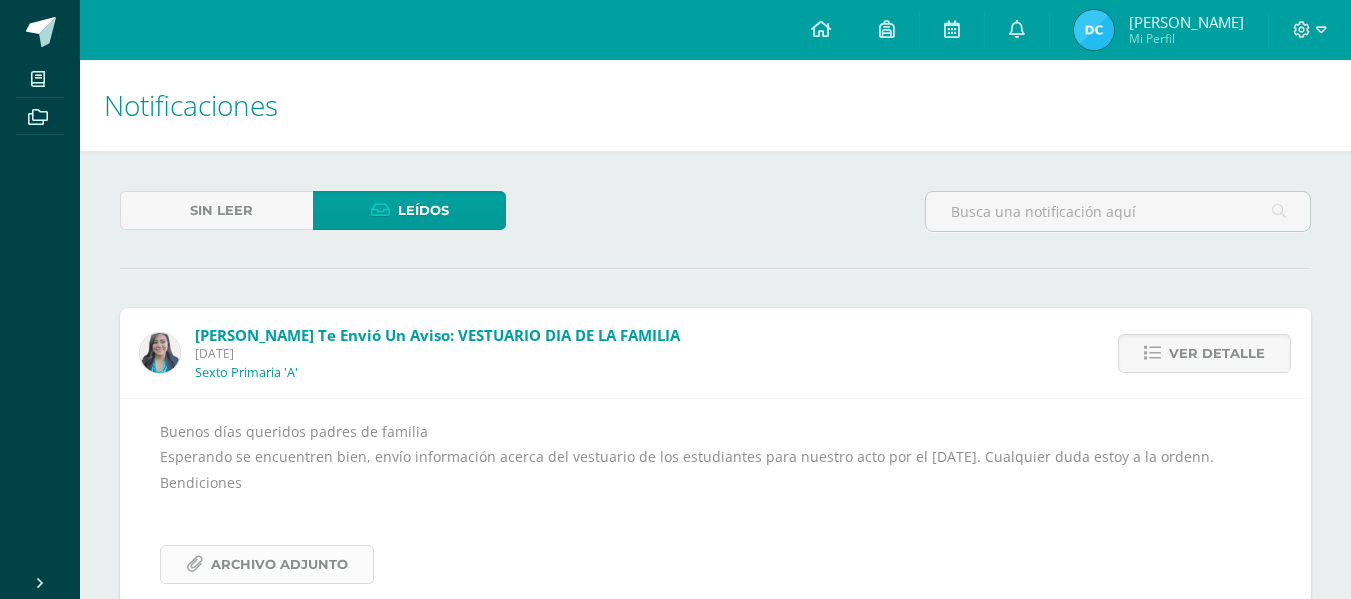 click on "Archivo Adjunto" at bounding box center [279, 564] 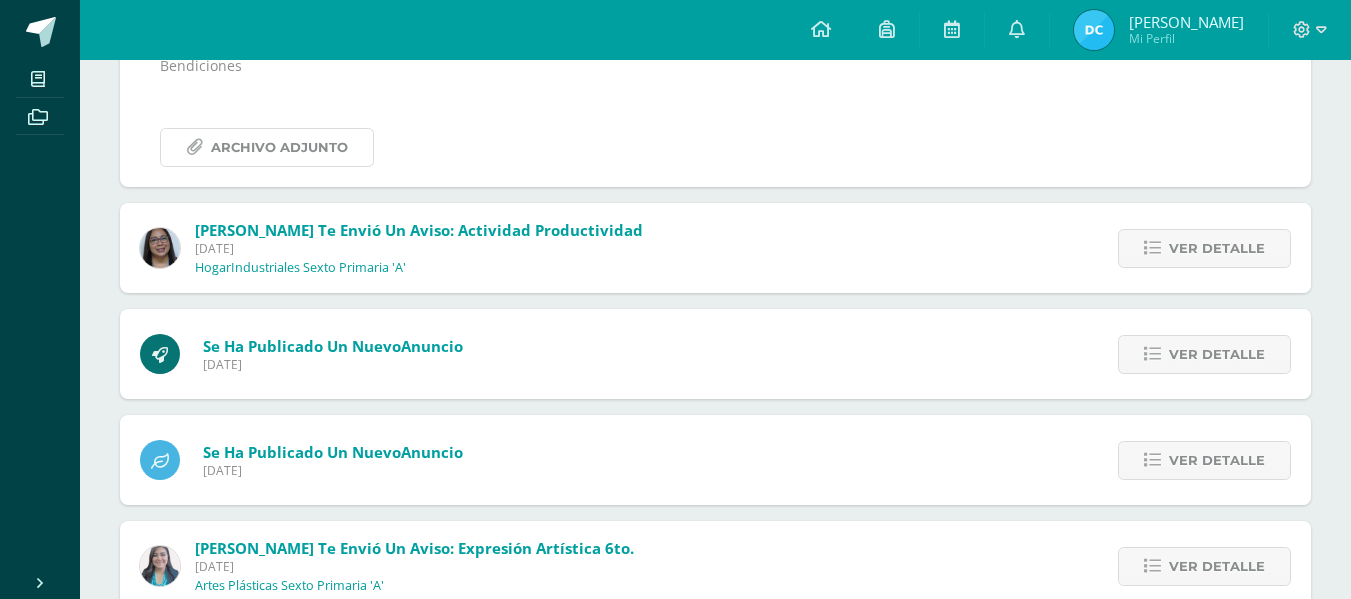 scroll, scrollTop: 418, scrollLeft: 0, axis: vertical 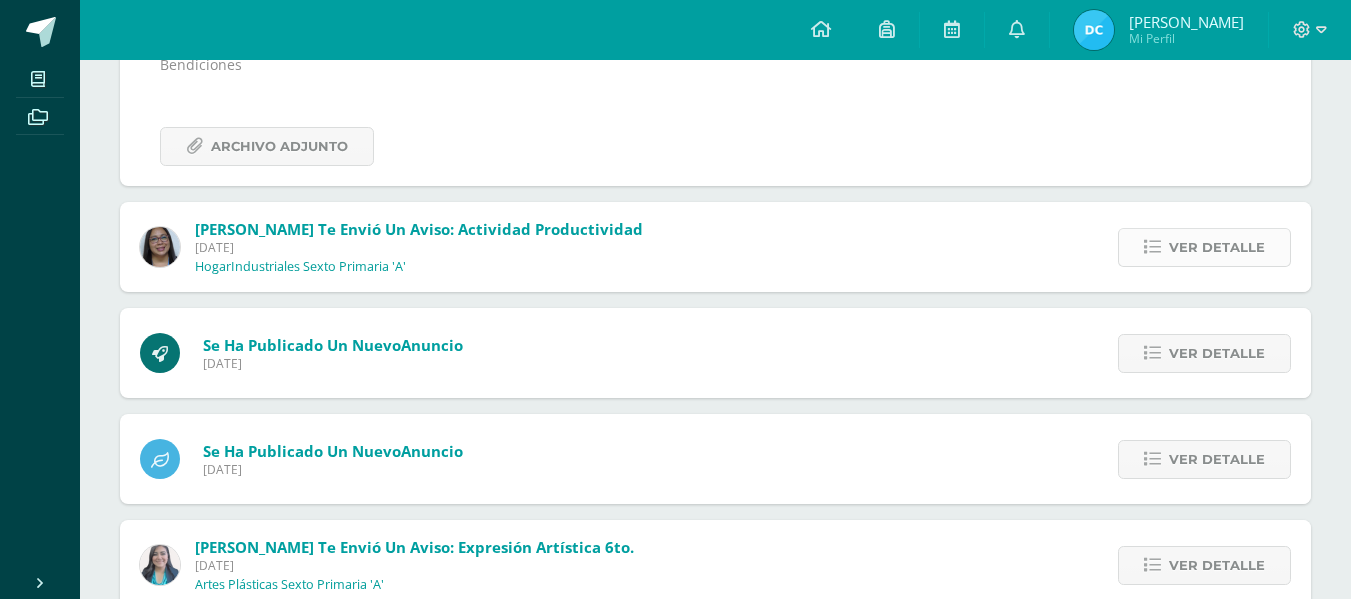 click on "Ver detalle" at bounding box center [1217, 247] 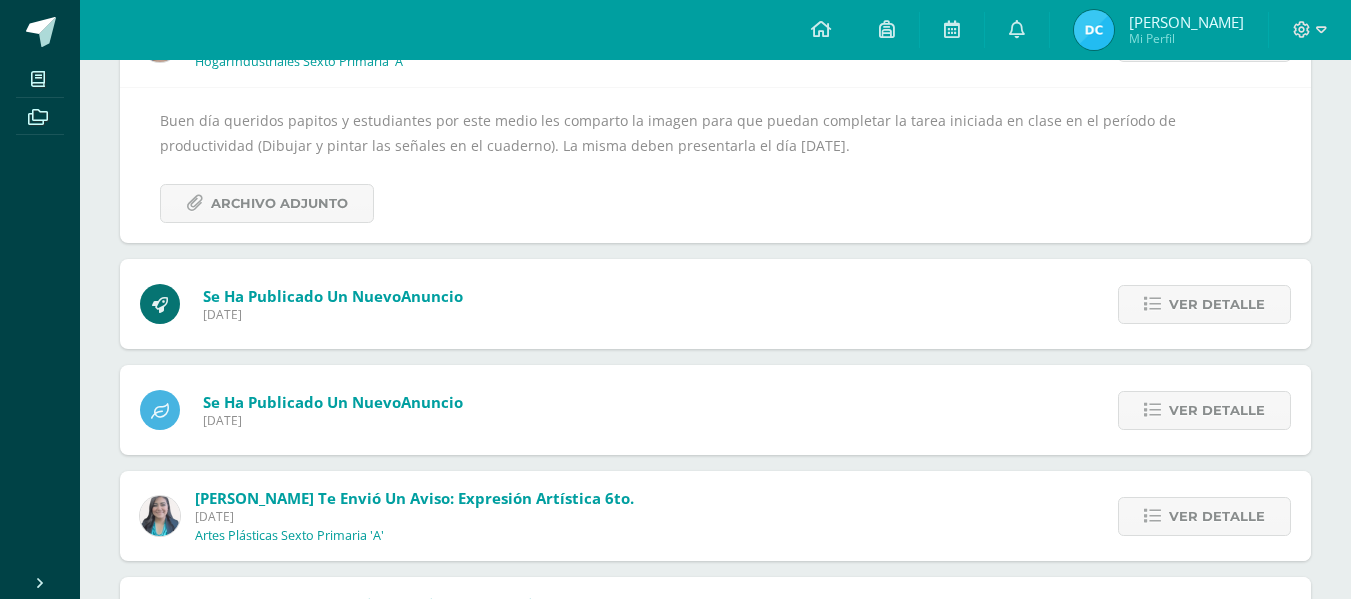 scroll, scrollTop: 401, scrollLeft: 0, axis: vertical 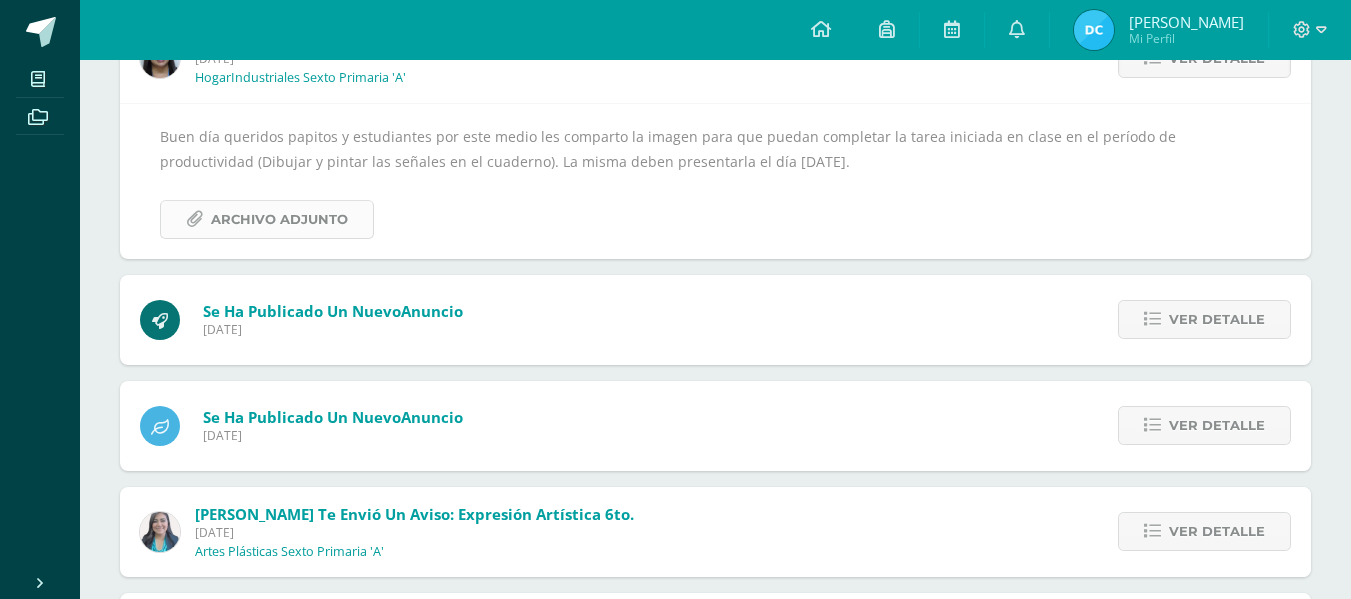 click on "Archivo Adjunto" at bounding box center (279, 219) 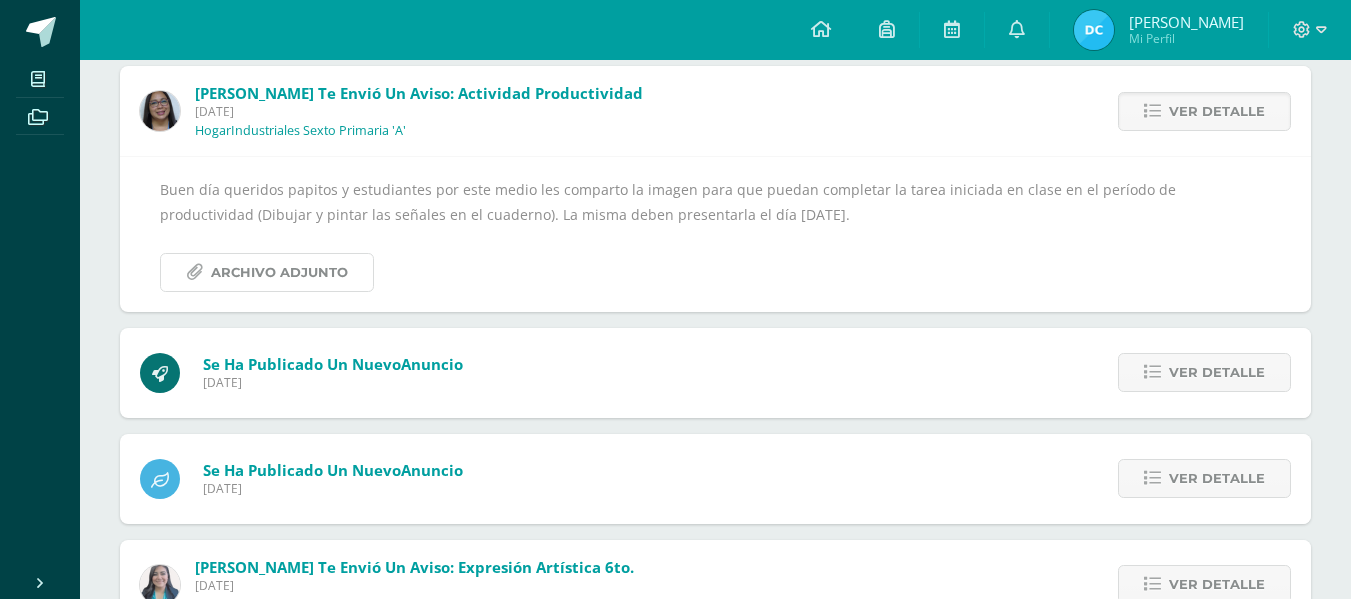 scroll, scrollTop: 349, scrollLeft: 0, axis: vertical 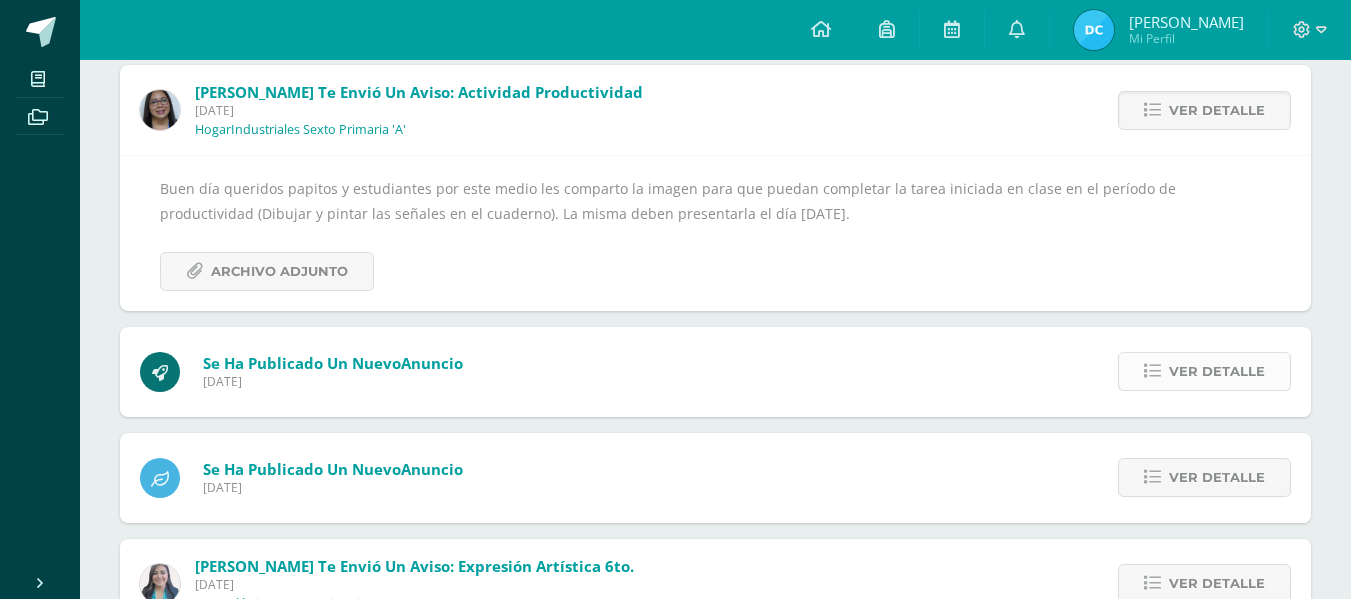 click on "Ver detalle" at bounding box center [1217, 371] 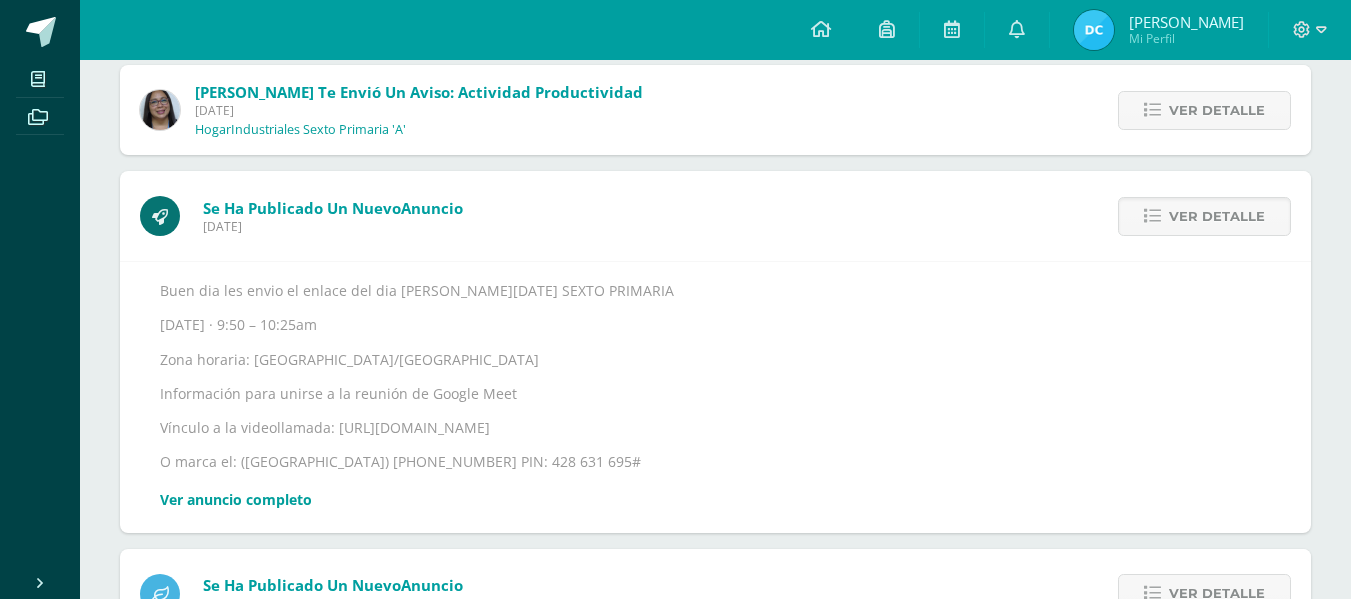 click on "Sin leer Leídos Cindy Moya te envió un aviso: VESTUARIO DIA DE LA FAMILIA
Miércoles 09 de Julio de 2025
Sexto Primaria 'A' Ver detalle
Buenos días queridos padres de familia  Esperando se encuentren bien, envío información acerca del vestuario de los estudiantes para nuestro acto por el día de la familia. Cualquier duda estoy a la ordenn. Bendiciones  Archivo Adjunto Ligia Catalán te envió un aviso: Actividad Productividad
Miércoles 09 de Julio de 2025
HogarIndustriales Sexto Primaria 'A' Ver detalle
Buen día queridos papitos y estudiantes por este medio les comparto la imagen para que puedan completar la tarea iniciada en clase en el período de productividad (Dibujar y pintar las señales en el cuaderno). La misma deben presentarla el día viernes.
Archivo Adjunto
Se ha publicado un nuevo  Anuncio Ver detalle Miércoles, 9 julio · 9:50 – 10:25am" at bounding box center (715, 592) 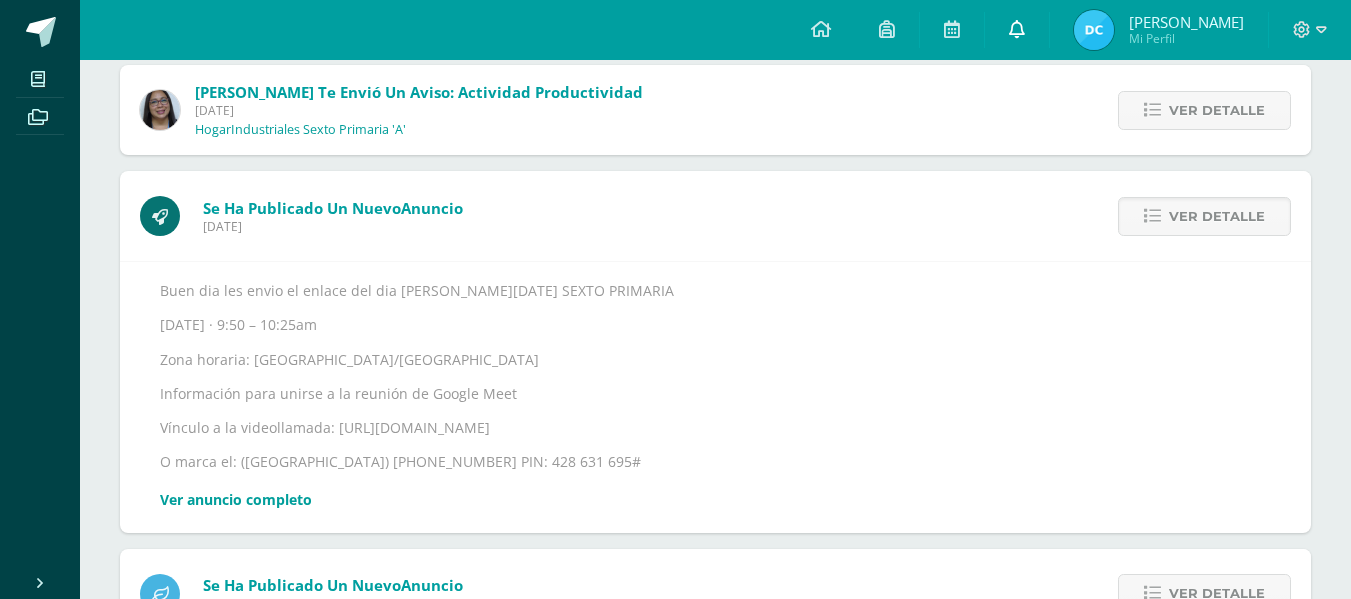 click at bounding box center (1017, 29) 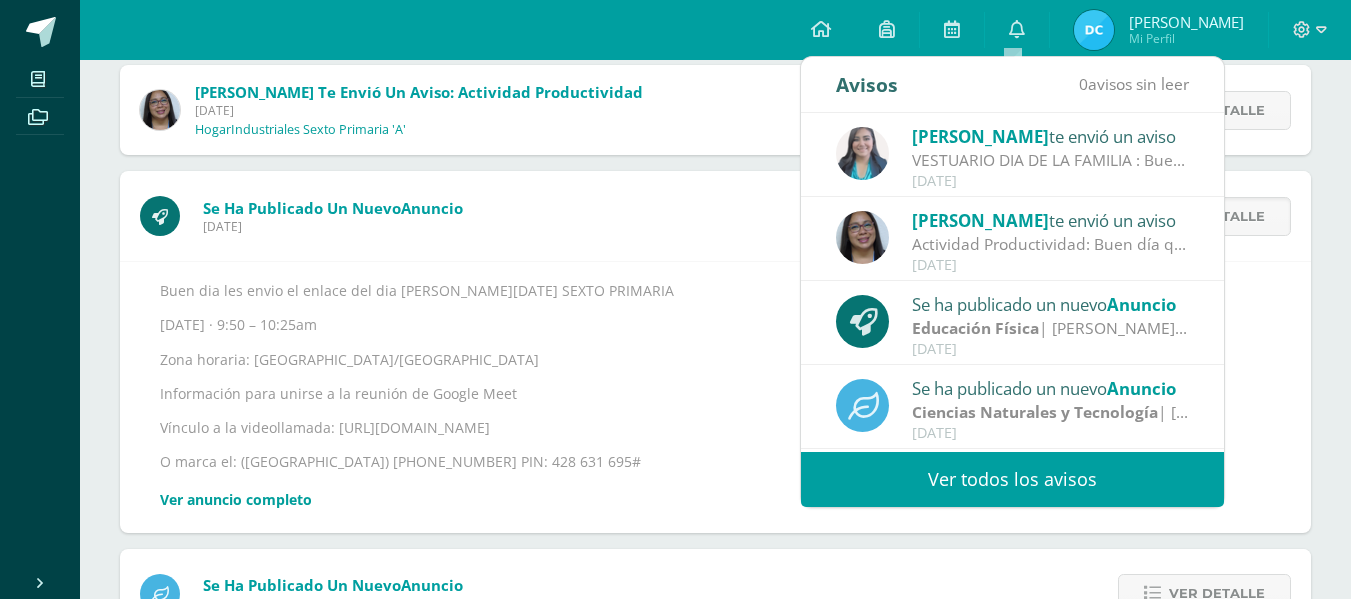 click on "Ver todos los avisos" at bounding box center [1012, 479] 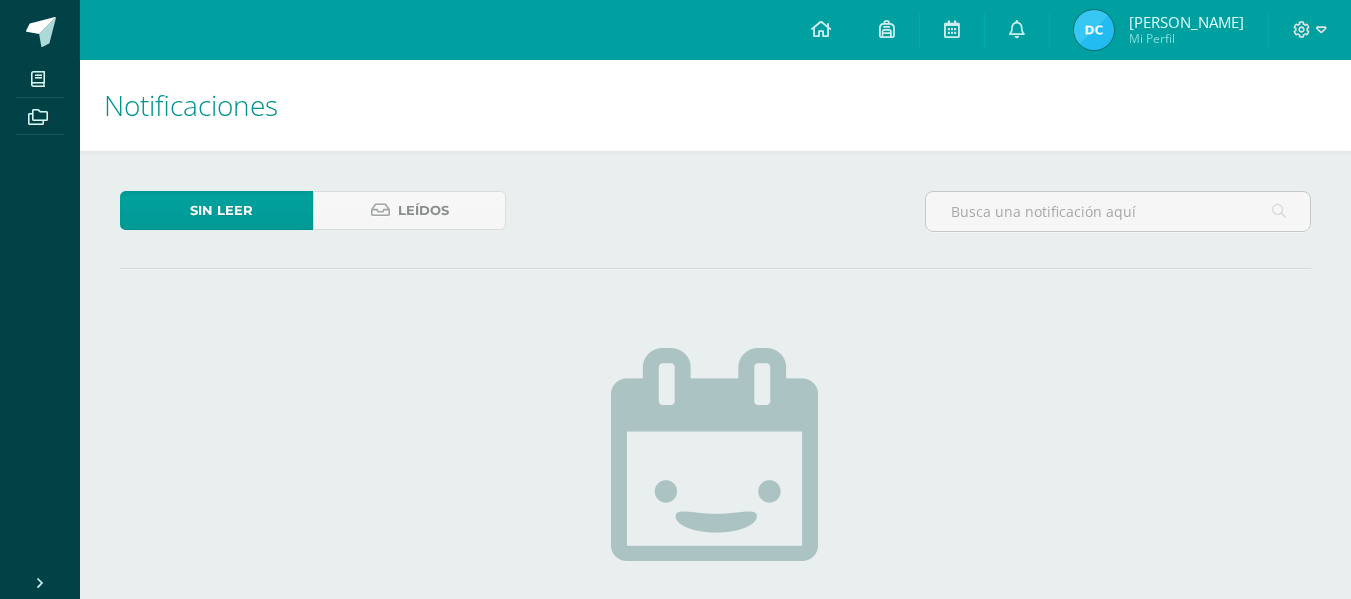 scroll, scrollTop: 0, scrollLeft: 0, axis: both 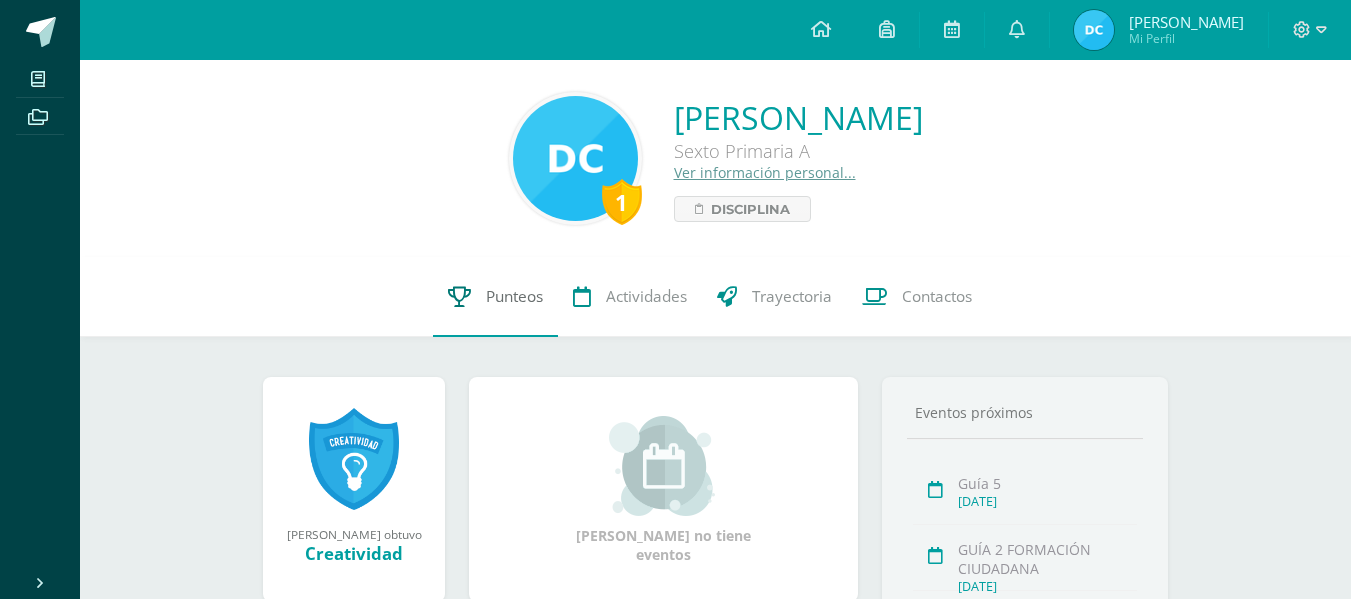 click on "Punteos" at bounding box center [514, 296] 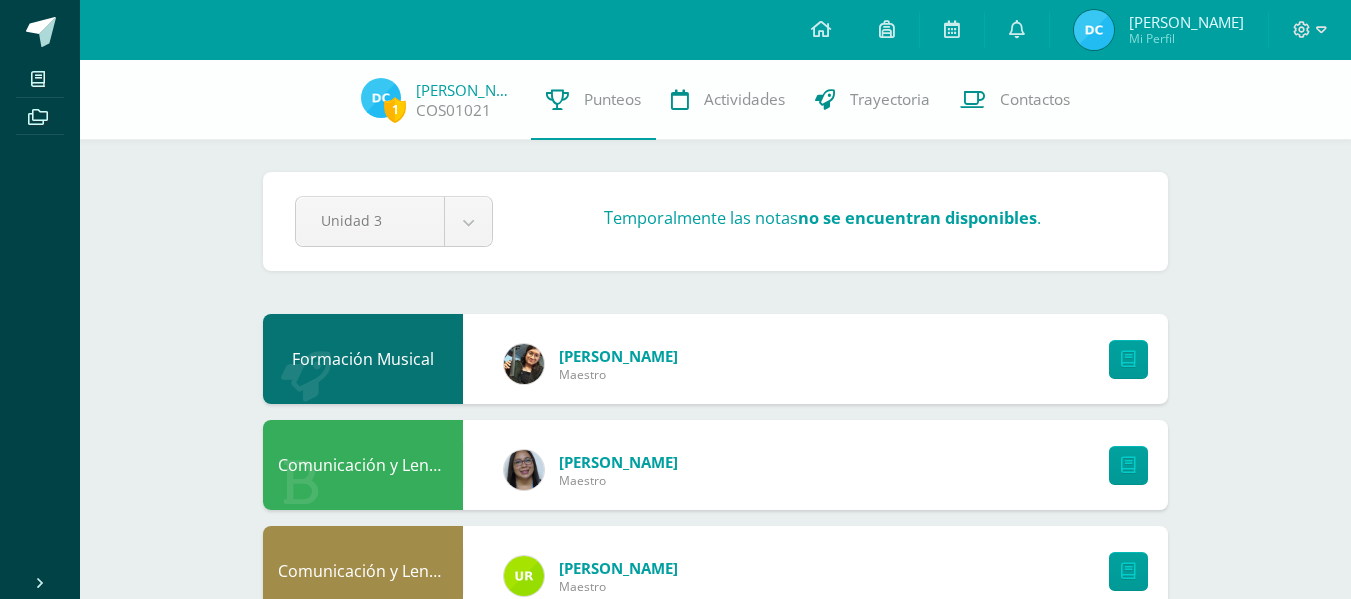 scroll, scrollTop: 0, scrollLeft: 0, axis: both 